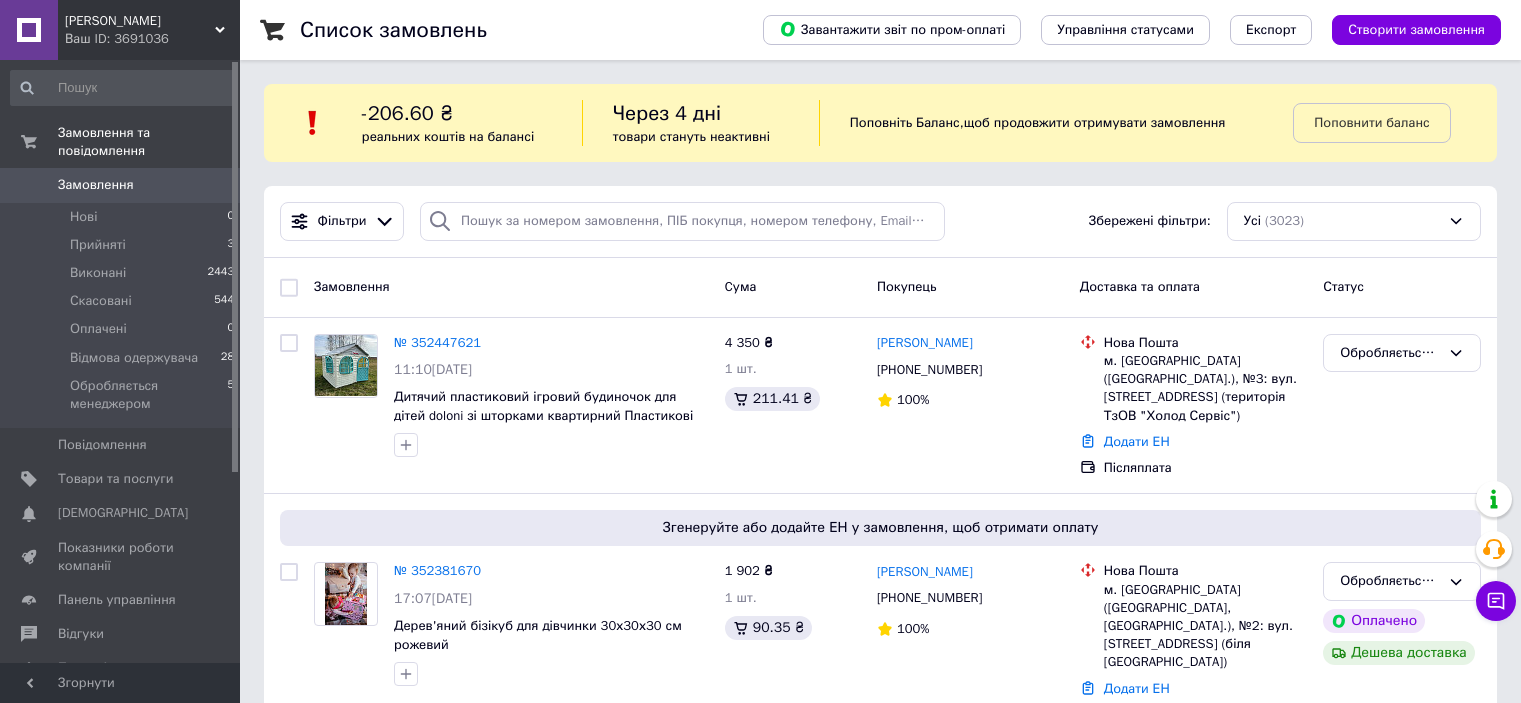 scroll, scrollTop: 500, scrollLeft: 0, axis: vertical 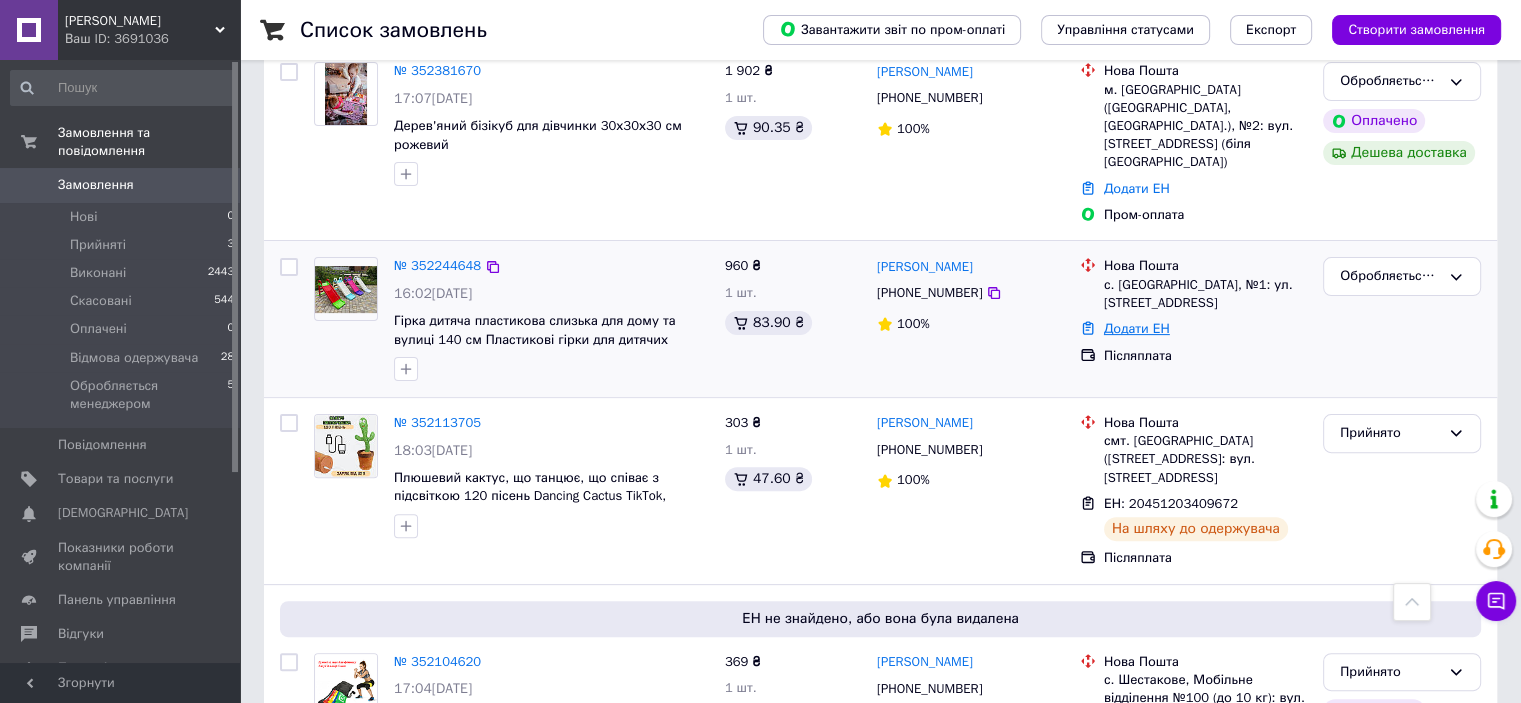 click on "Додати ЕН" at bounding box center [1137, 328] 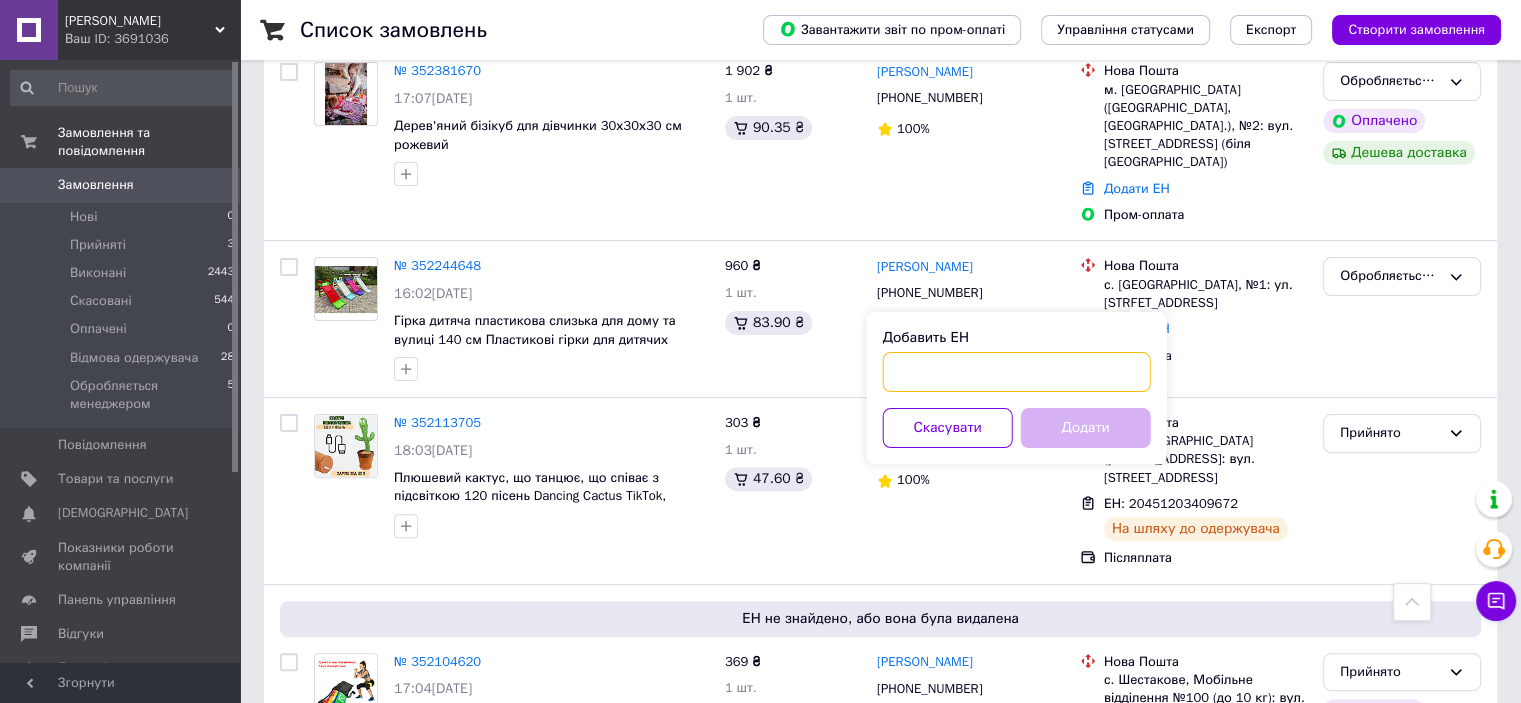 click on "Добавить ЕН" at bounding box center [1017, 372] 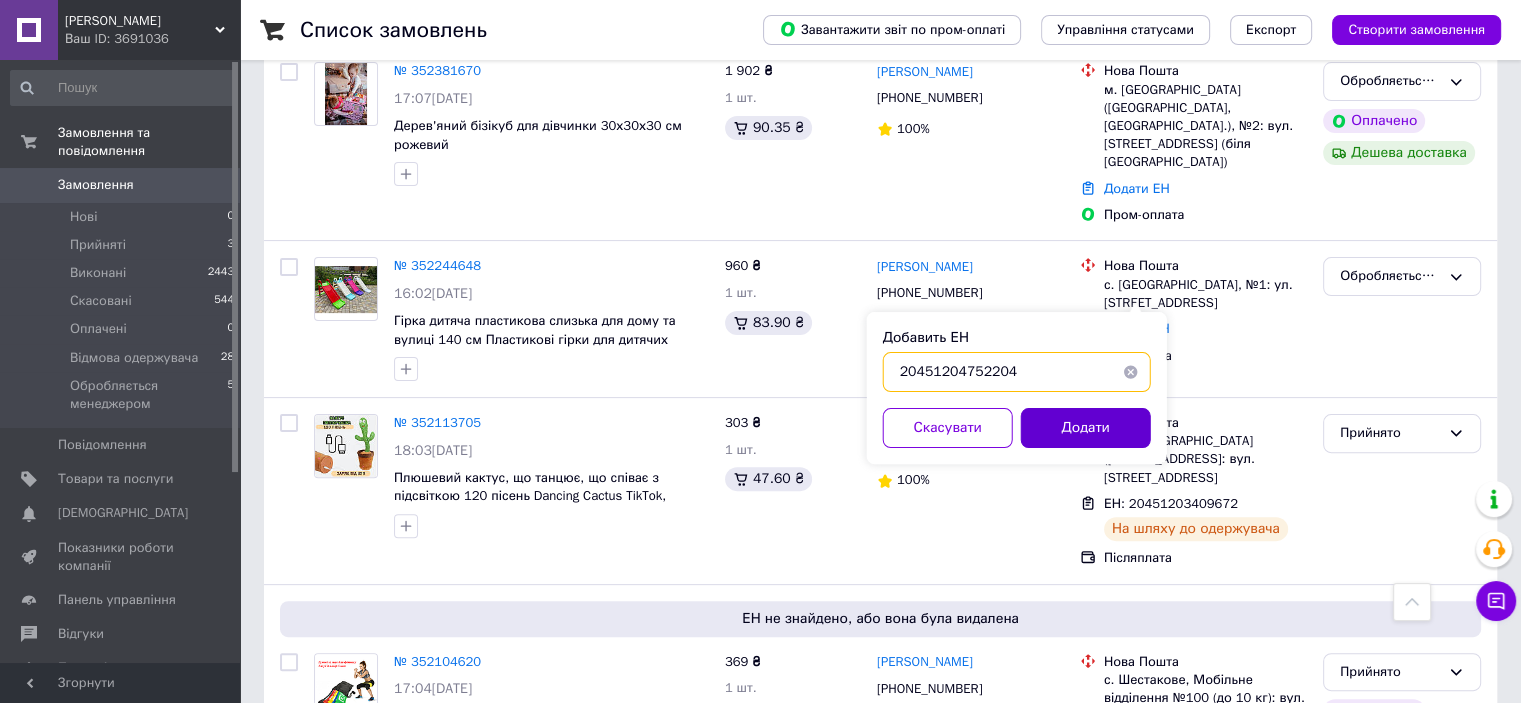 type on "20451204752204" 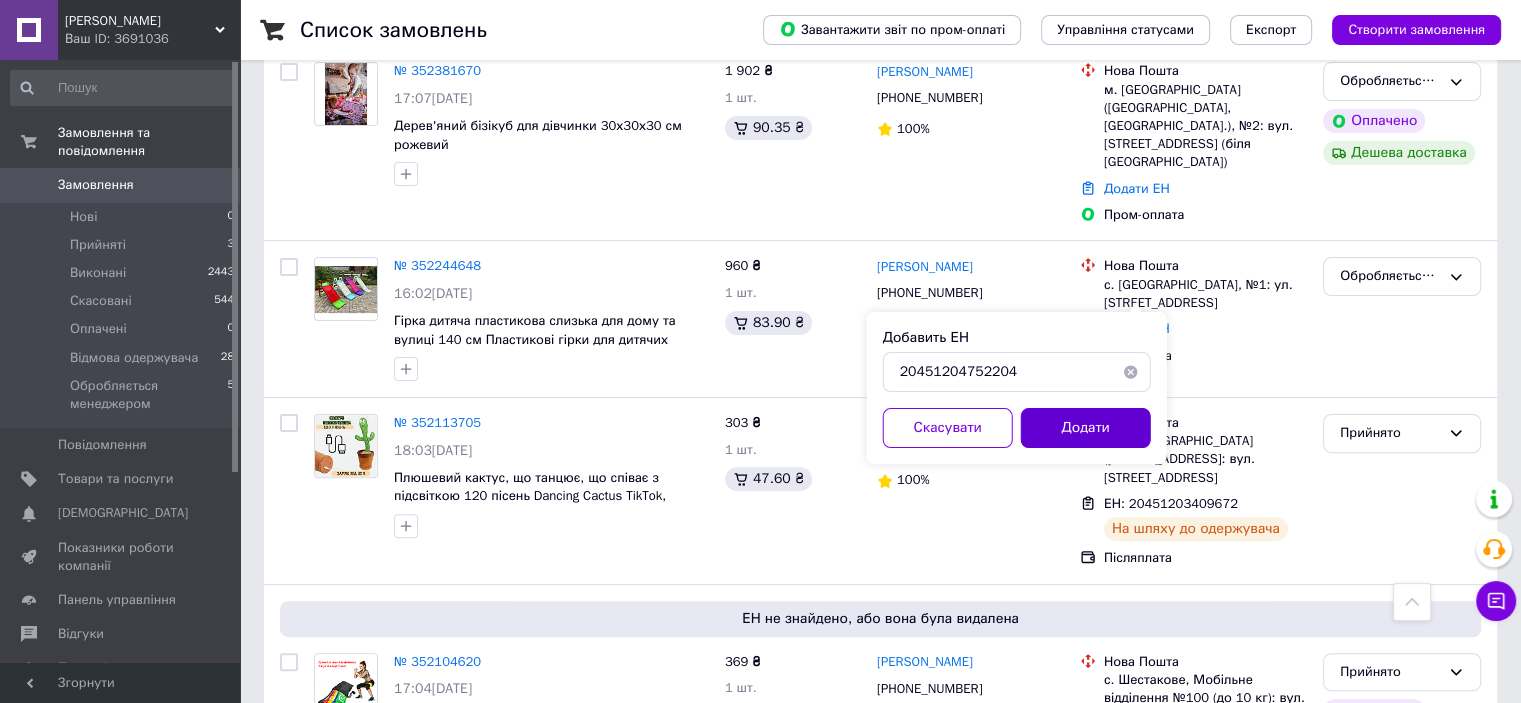 click on "Додати" at bounding box center [1086, 428] 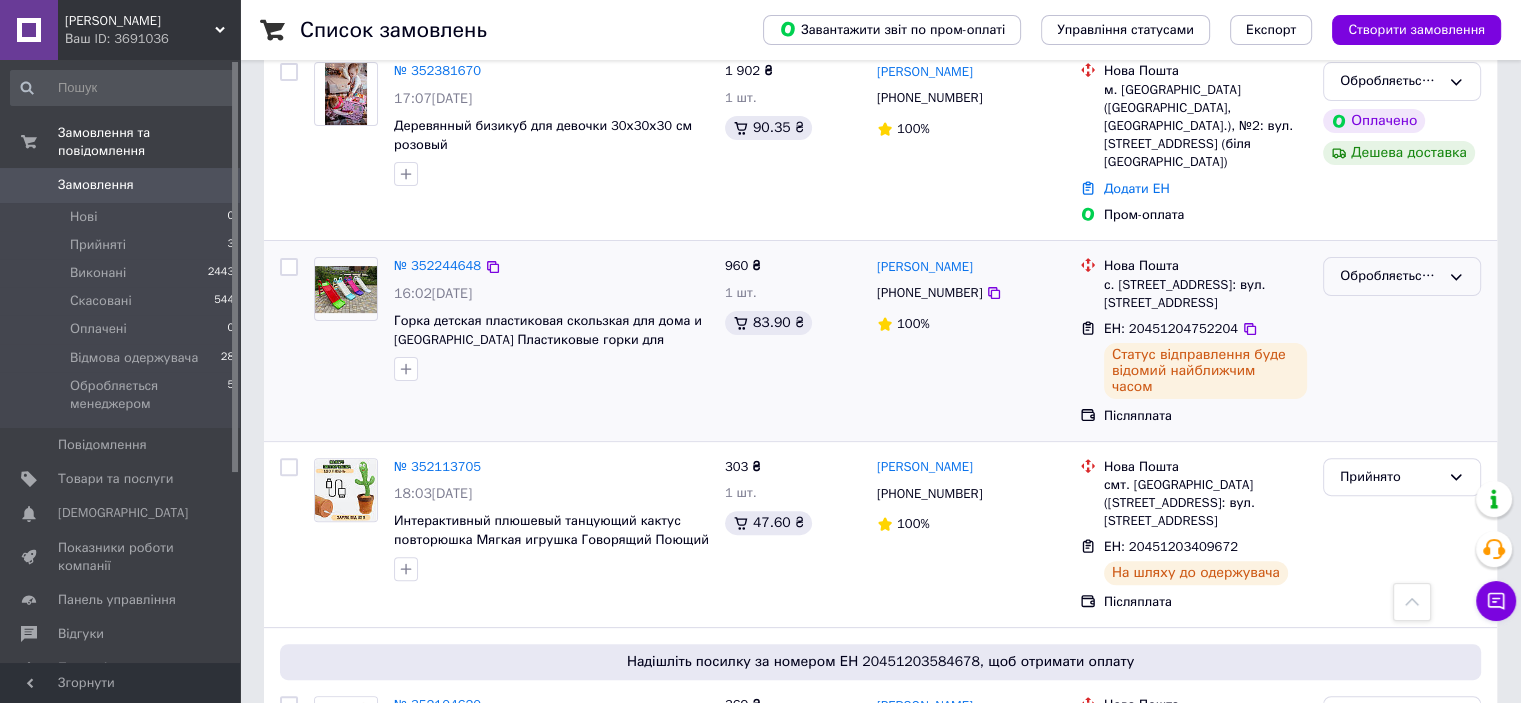 click on "Обробляється менеджером" at bounding box center (1390, 276) 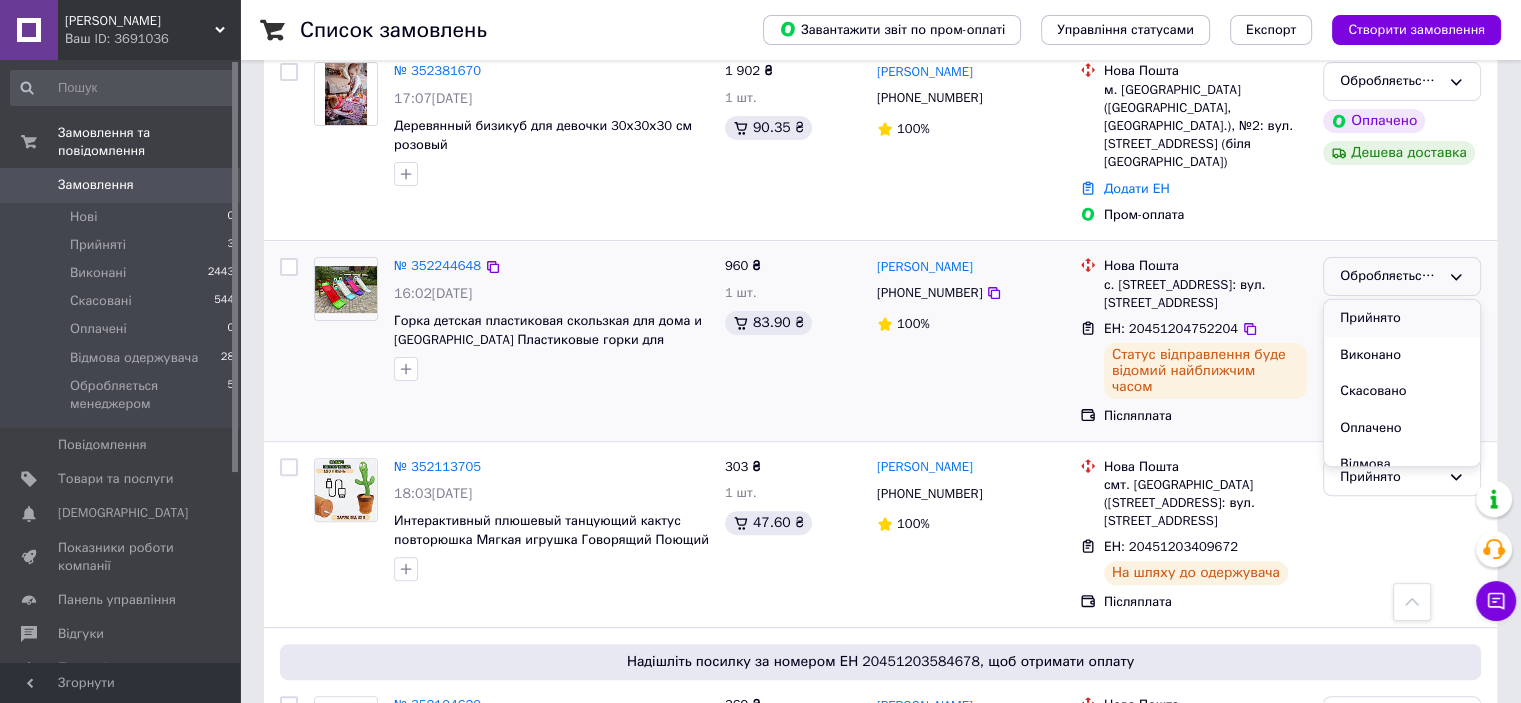 click on "Прийнято" at bounding box center (1402, 318) 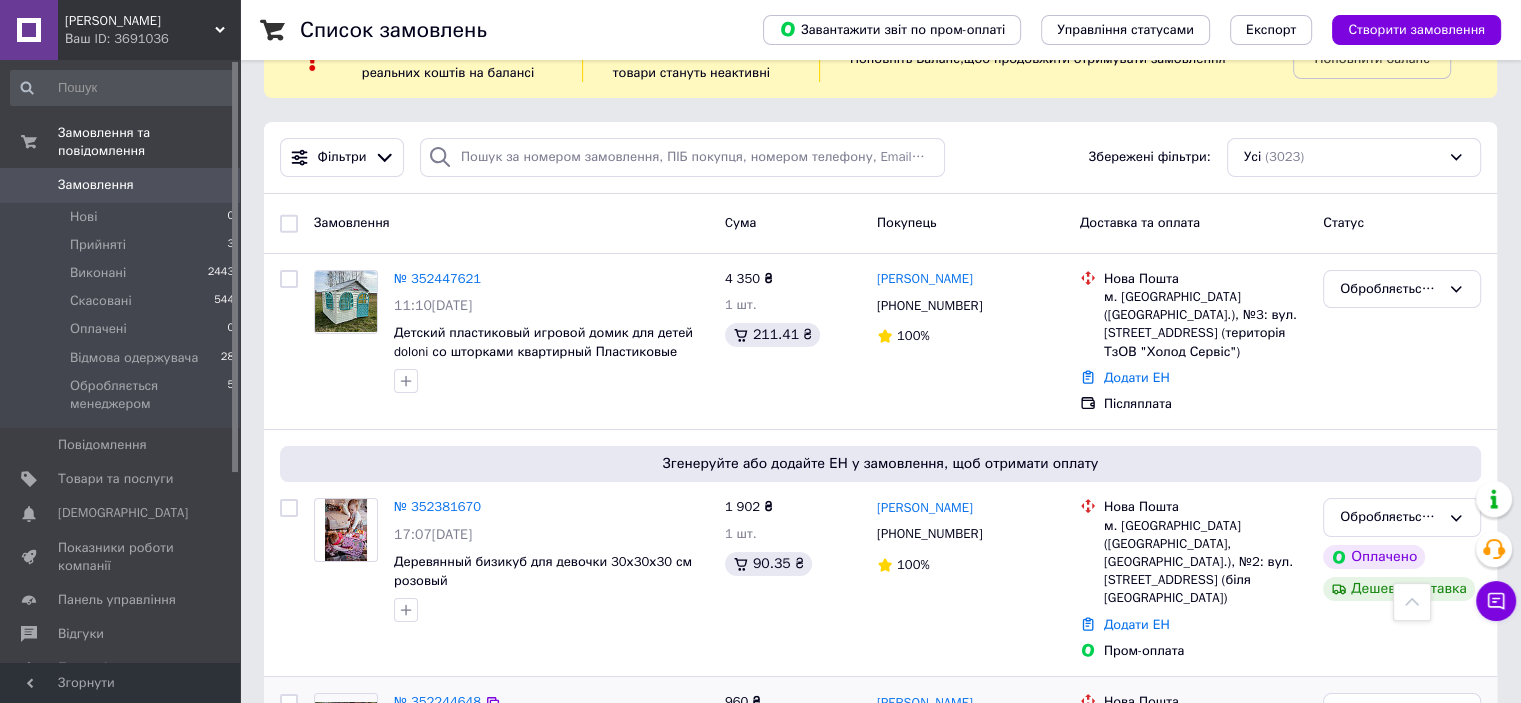scroll, scrollTop: 0, scrollLeft: 0, axis: both 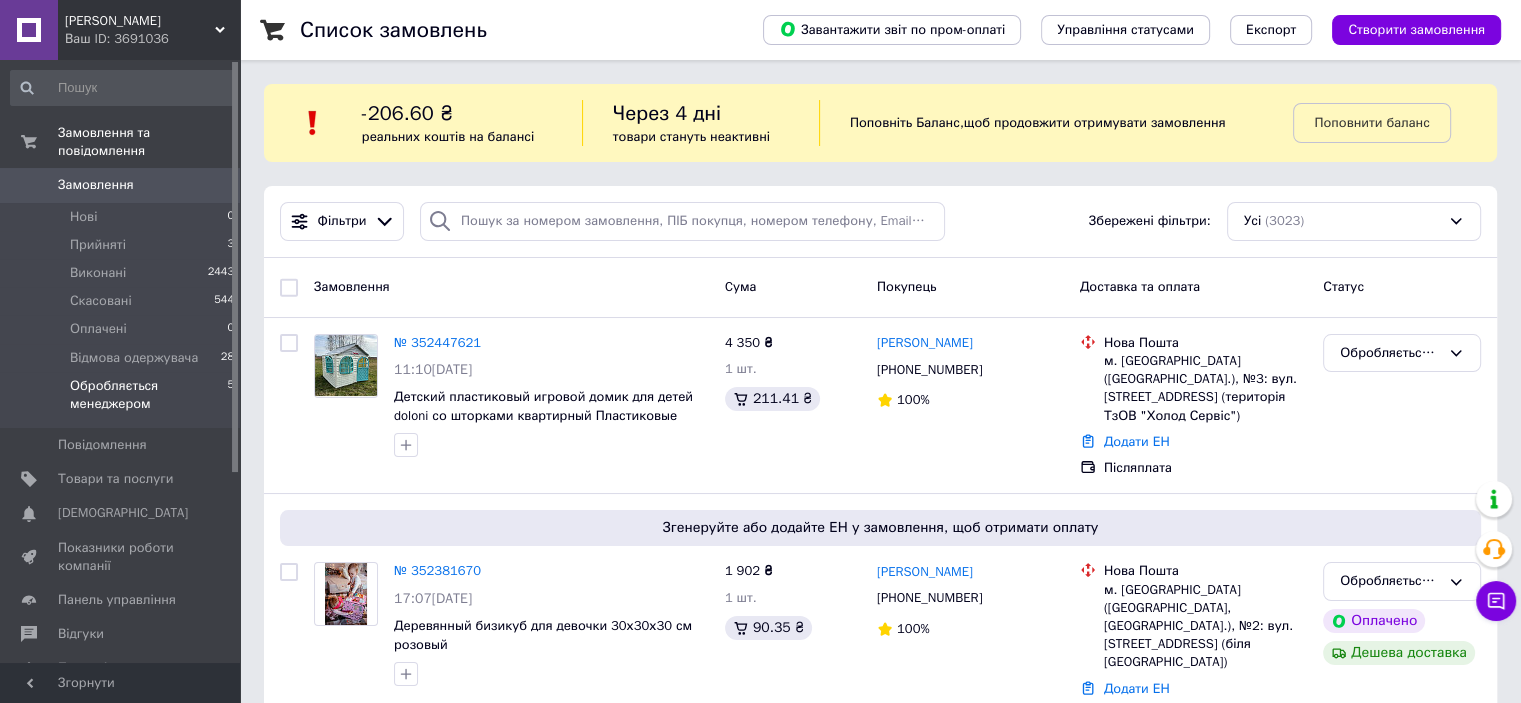 click on "Обробляється менеджером" at bounding box center (148, 395) 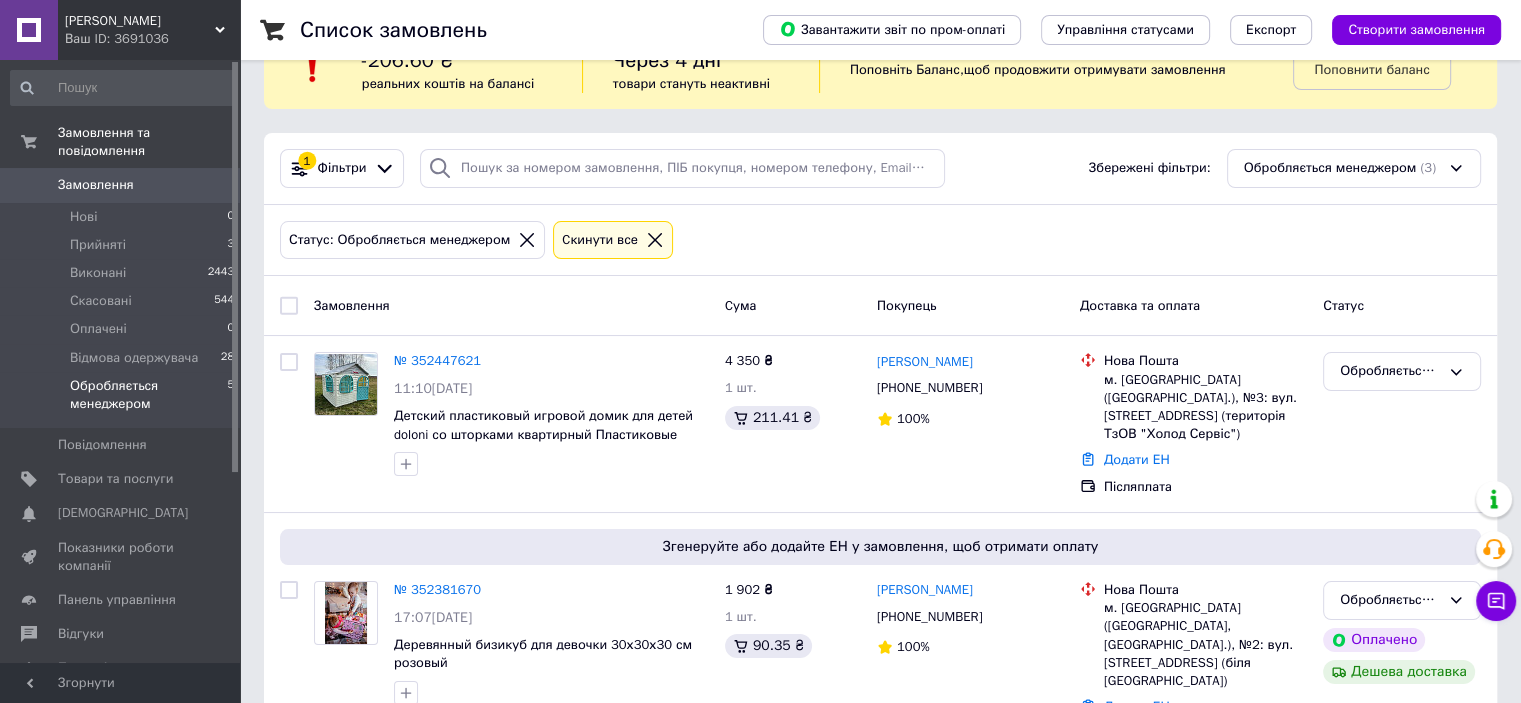 scroll, scrollTop: 253, scrollLeft: 0, axis: vertical 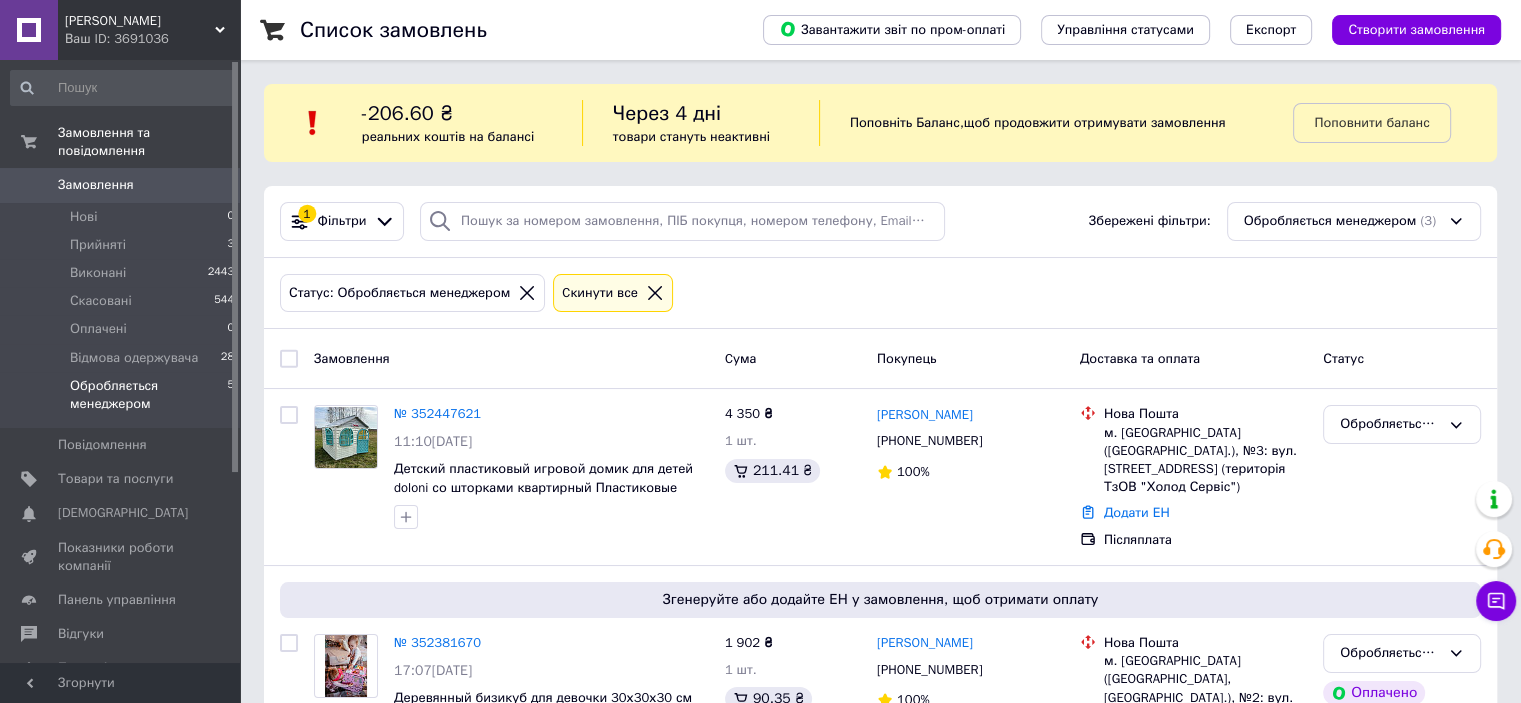 click on "Замовлення" at bounding box center (96, 185) 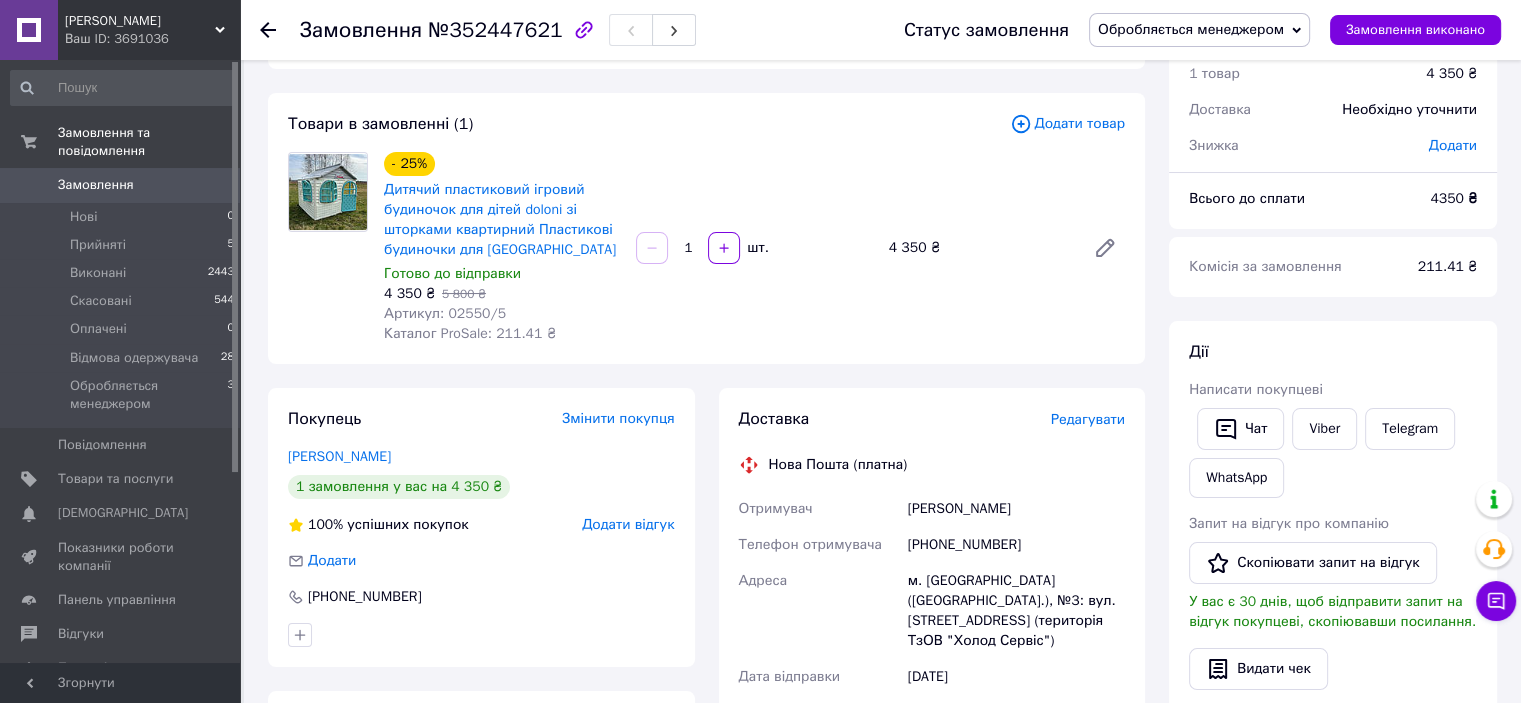scroll, scrollTop: 0, scrollLeft: 0, axis: both 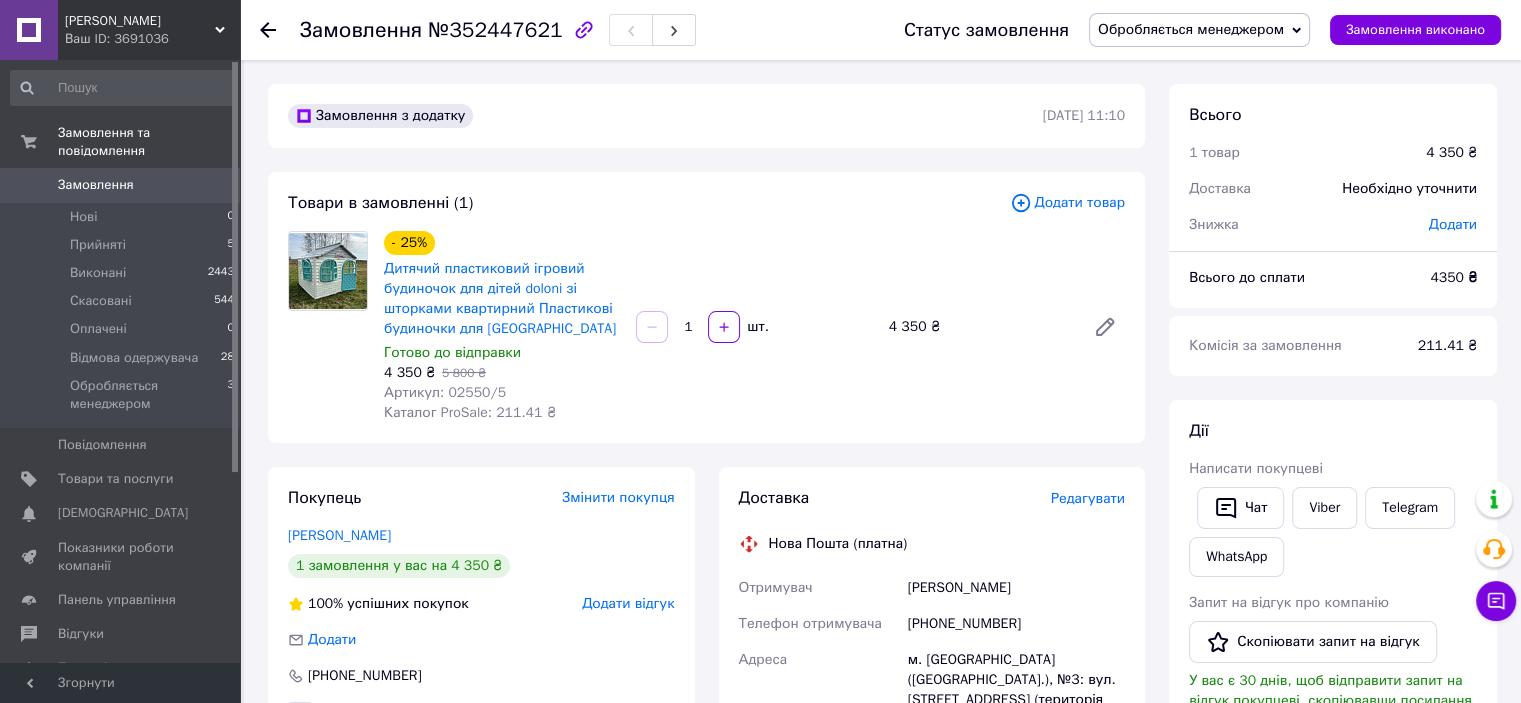 click on "Артикул: 02550/5" at bounding box center (445, 392) 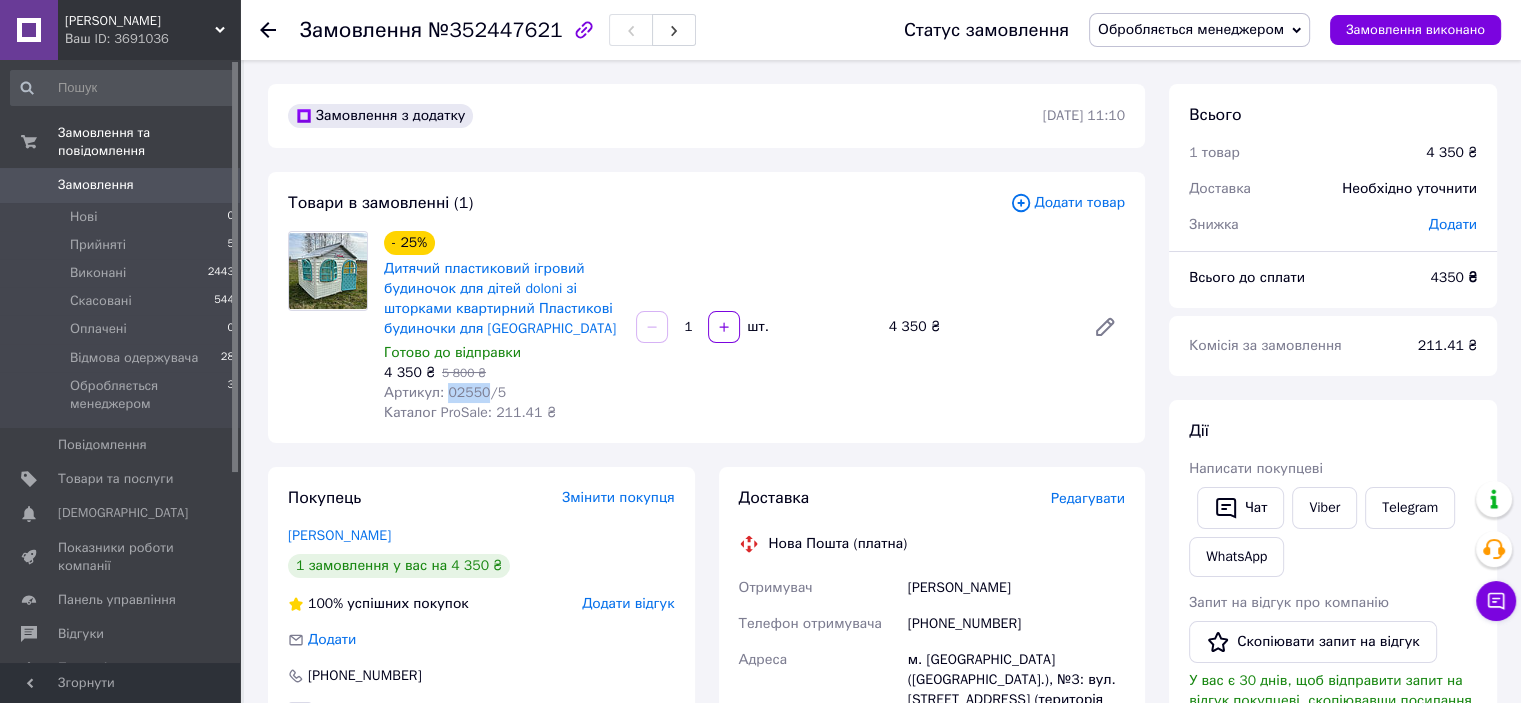 click on "Артикул: 02550/5" at bounding box center [445, 392] 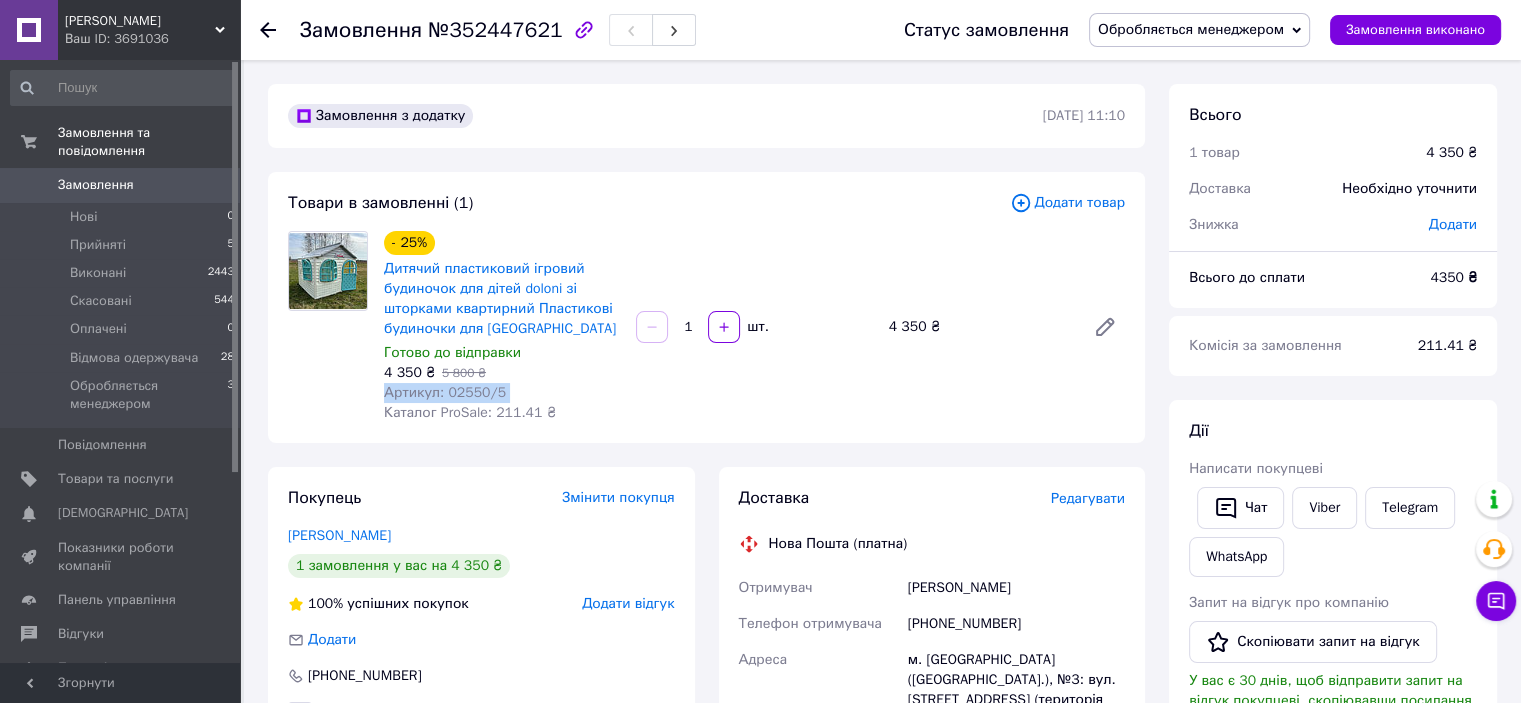 drag, startPoint x: 468, startPoint y: 390, endPoint x: 455, endPoint y: 389, distance: 13.038404 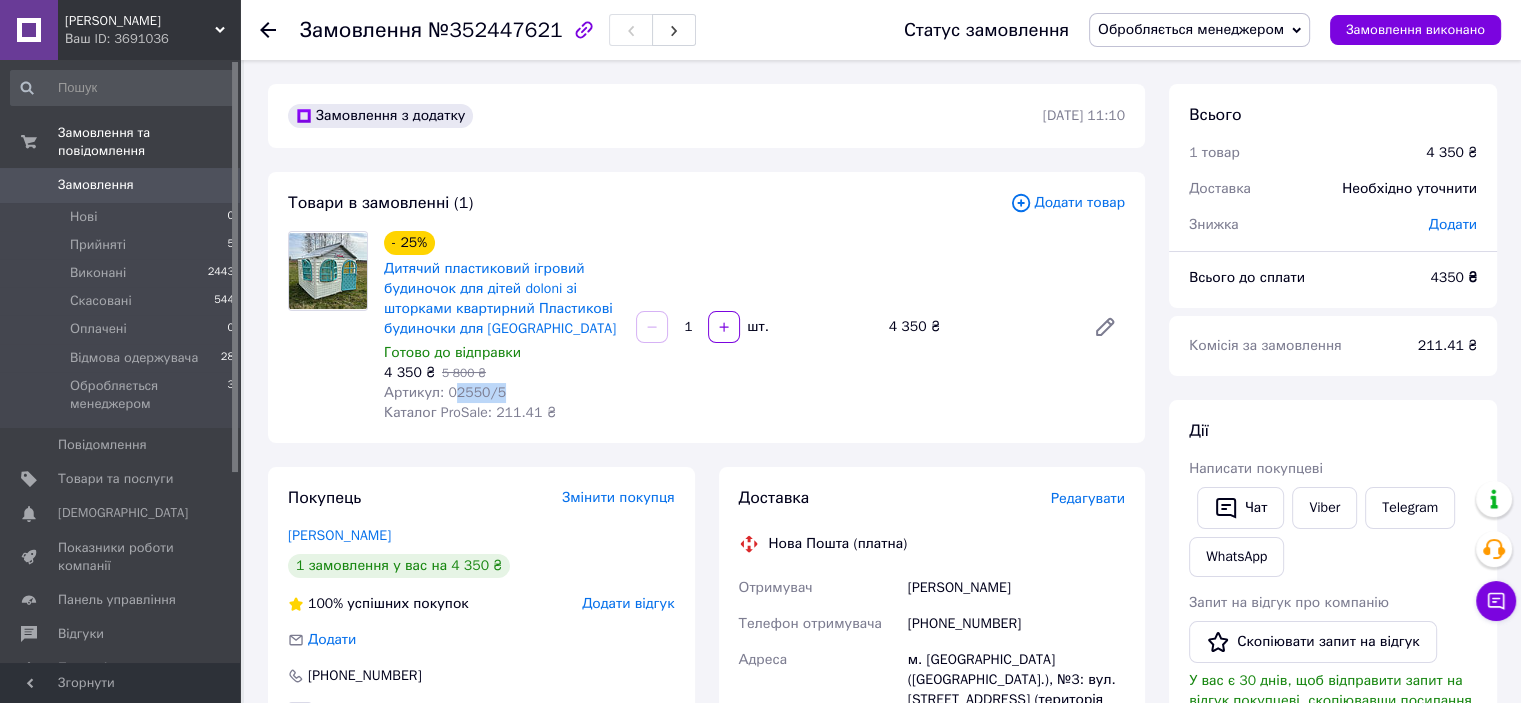 drag, startPoint x: 452, startPoint y: 393, endPoint x: 504, endPoint y: 395, distance: 52.03845 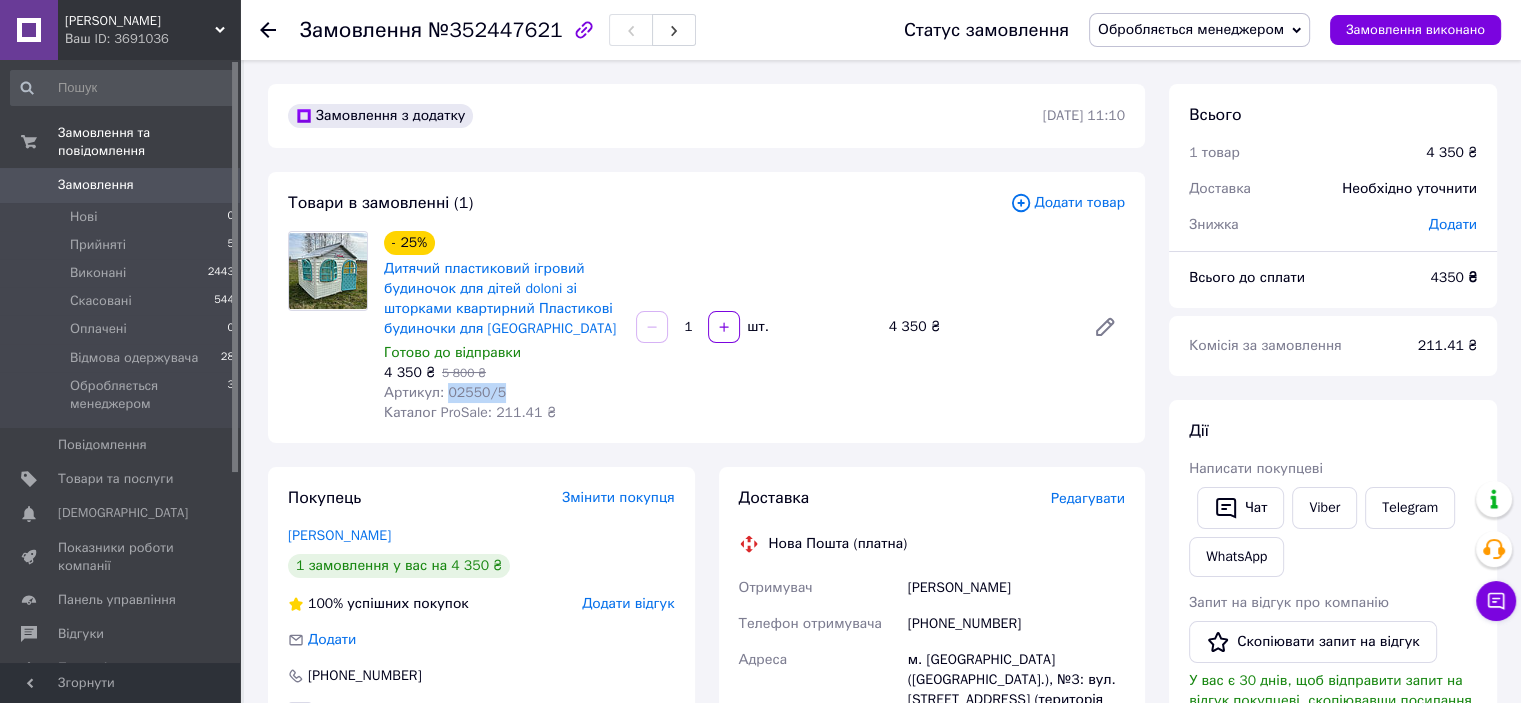 drag, startPoint x: 444, startPoint y: 393, endPoint x: 506, endPoint y: 391, distance: 62.03225 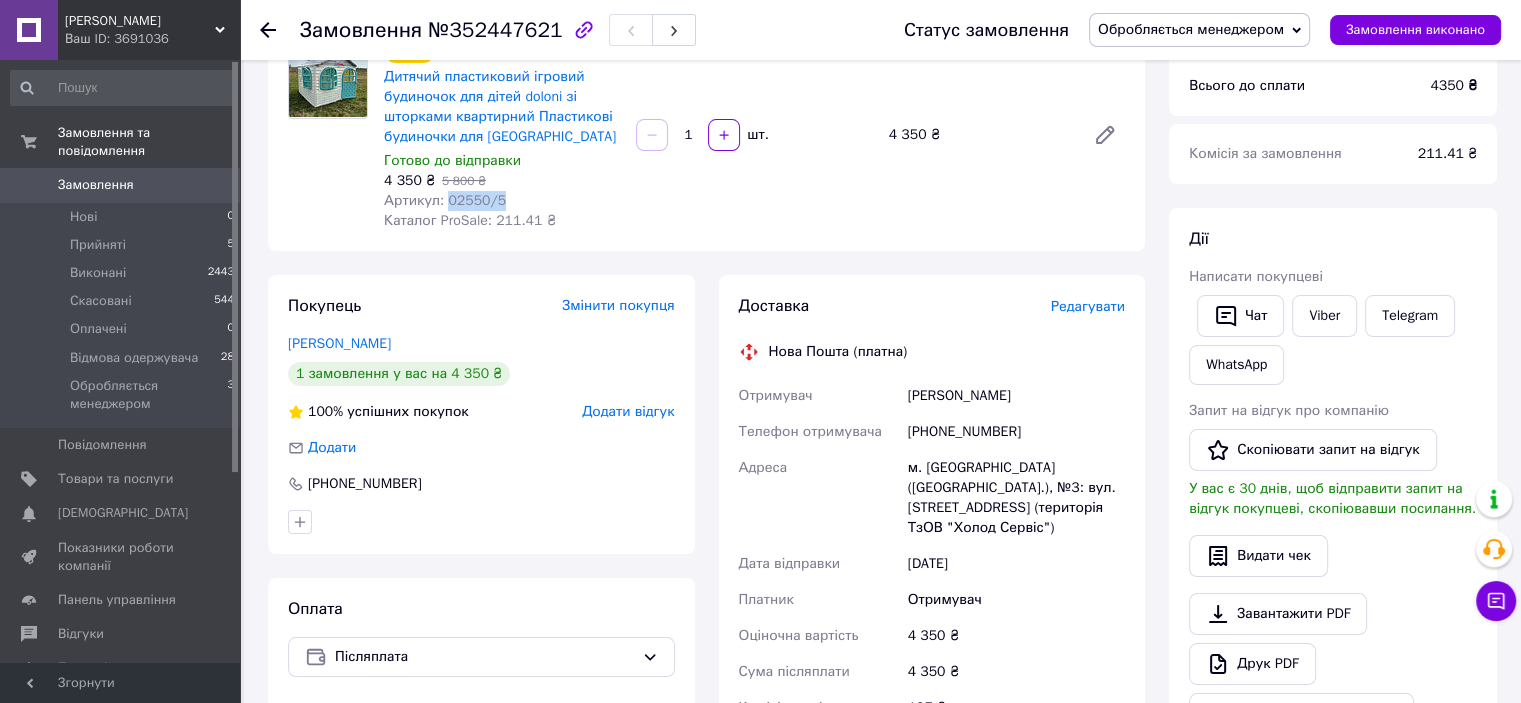 scroll, scrollTop: 200, scrollLeft: 0, axis: vertical 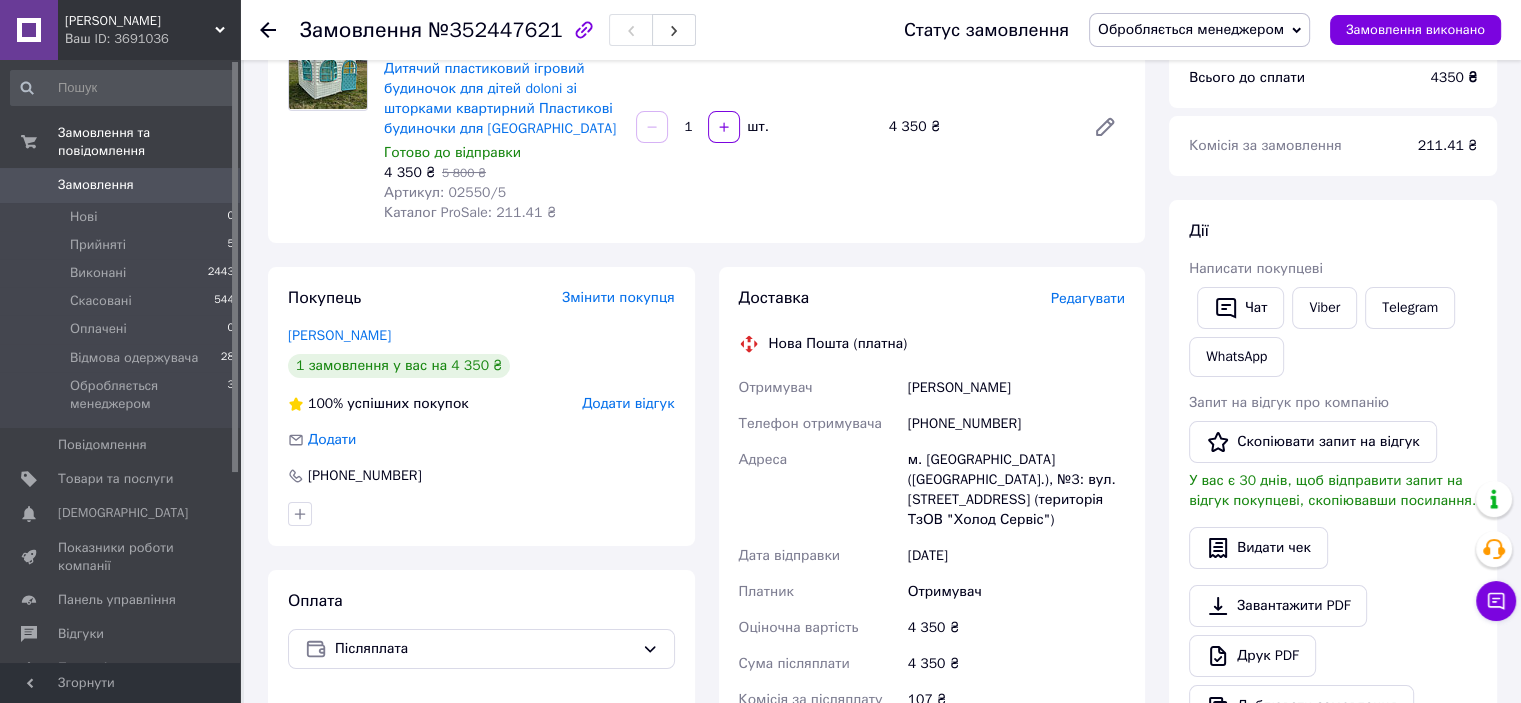 click on "Литва Олена" at bounding box center (1016, 388) 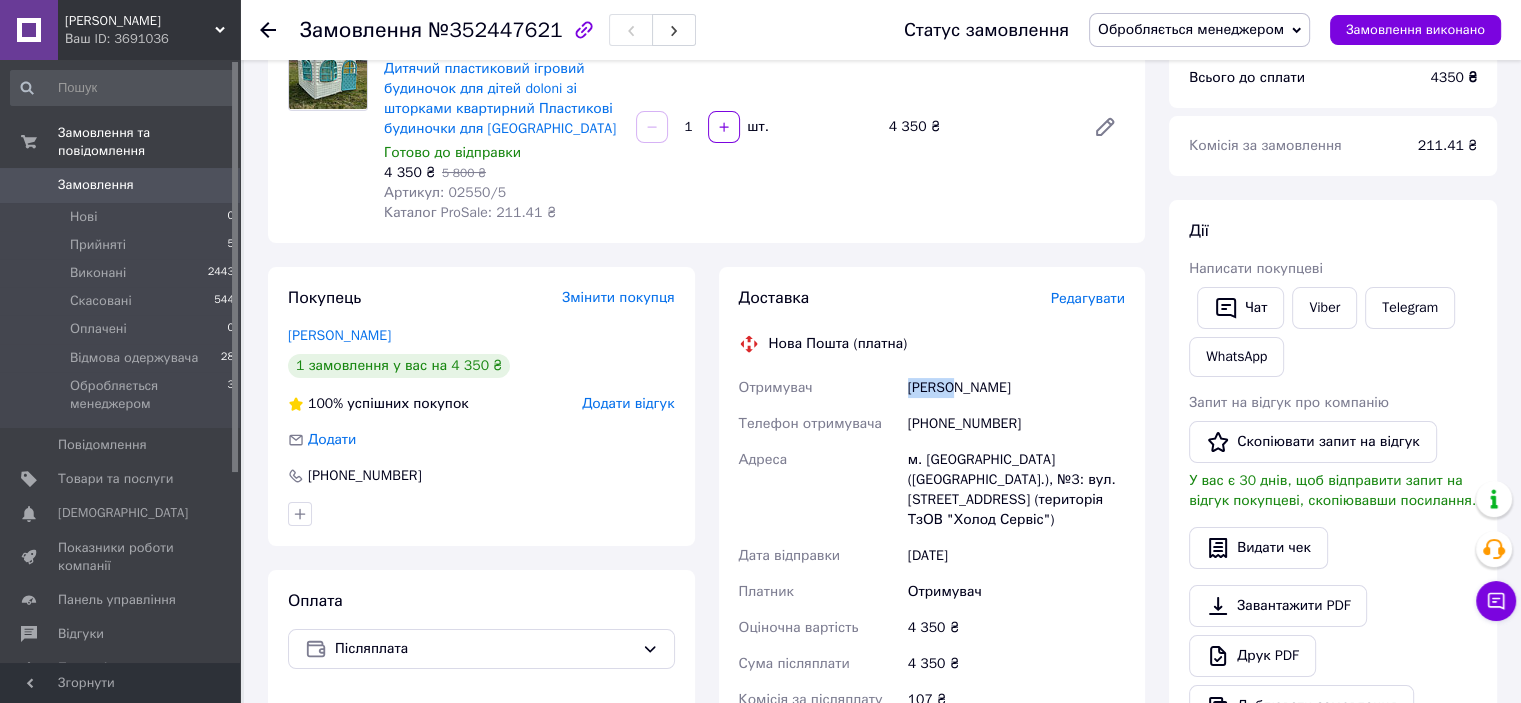 click on "Литва Олена" at bounding box center (1016, 388) 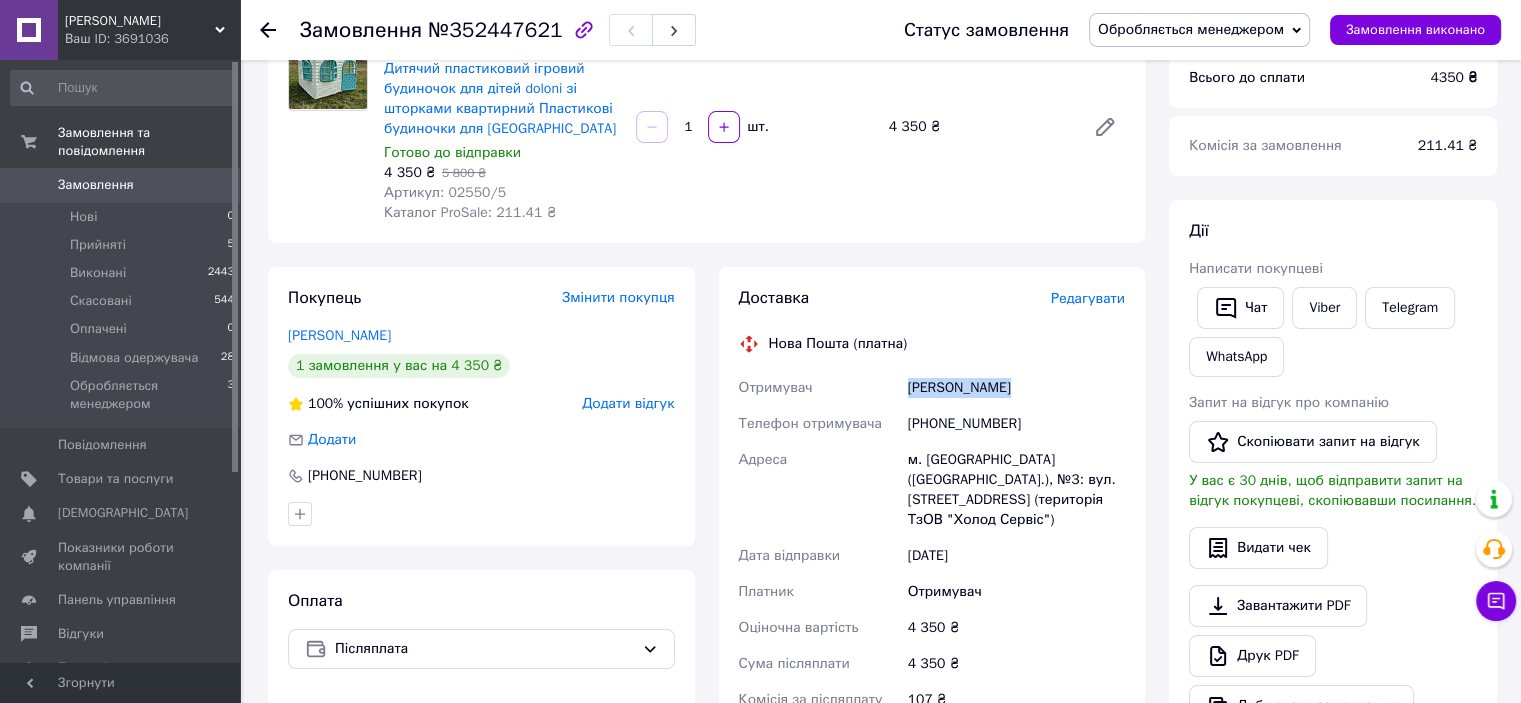 click on "Литва Олена" at bounding box center [1016, 388] 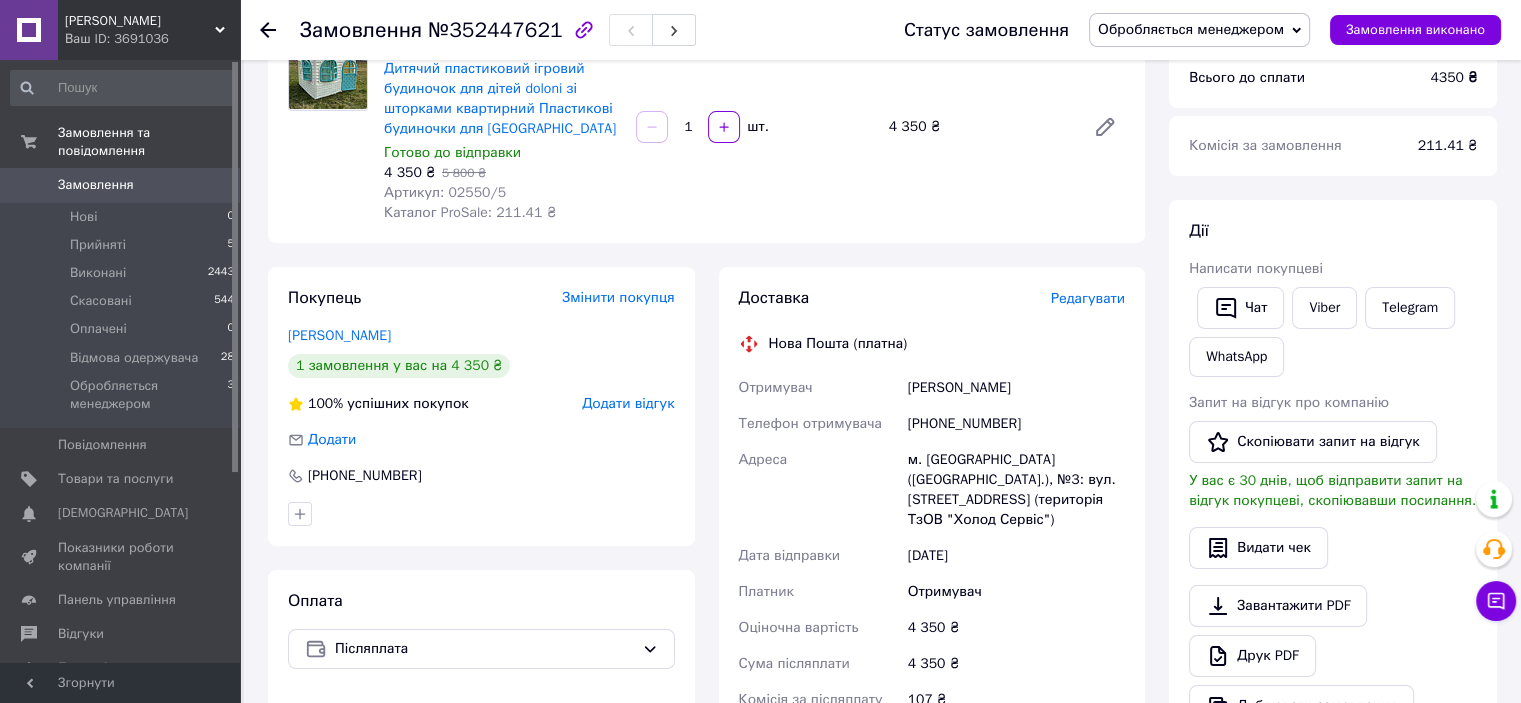 click on "[PHONE_NUMBER]" at bounding box center (1016, 424) 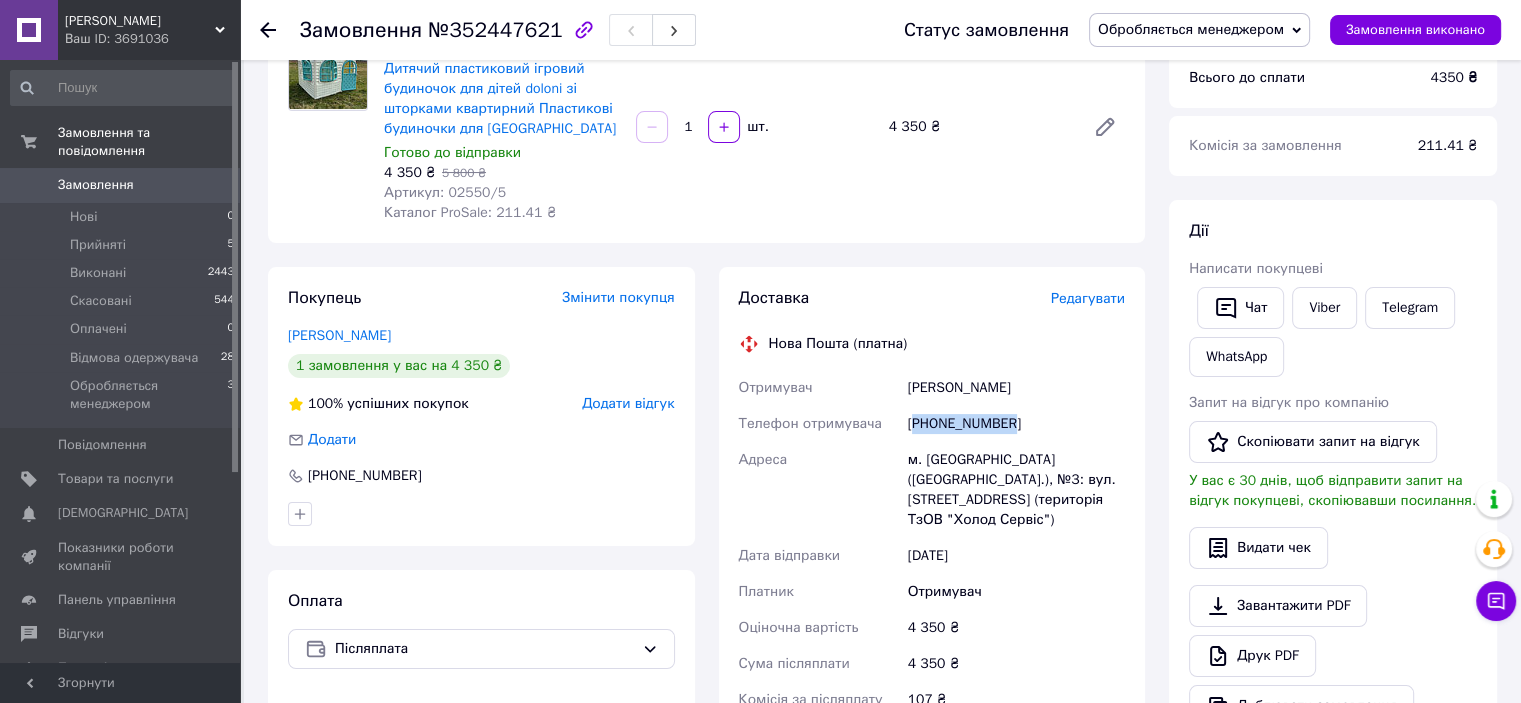 click on "[PHONE_NUMBER]" at bounding box center [1016, 424] 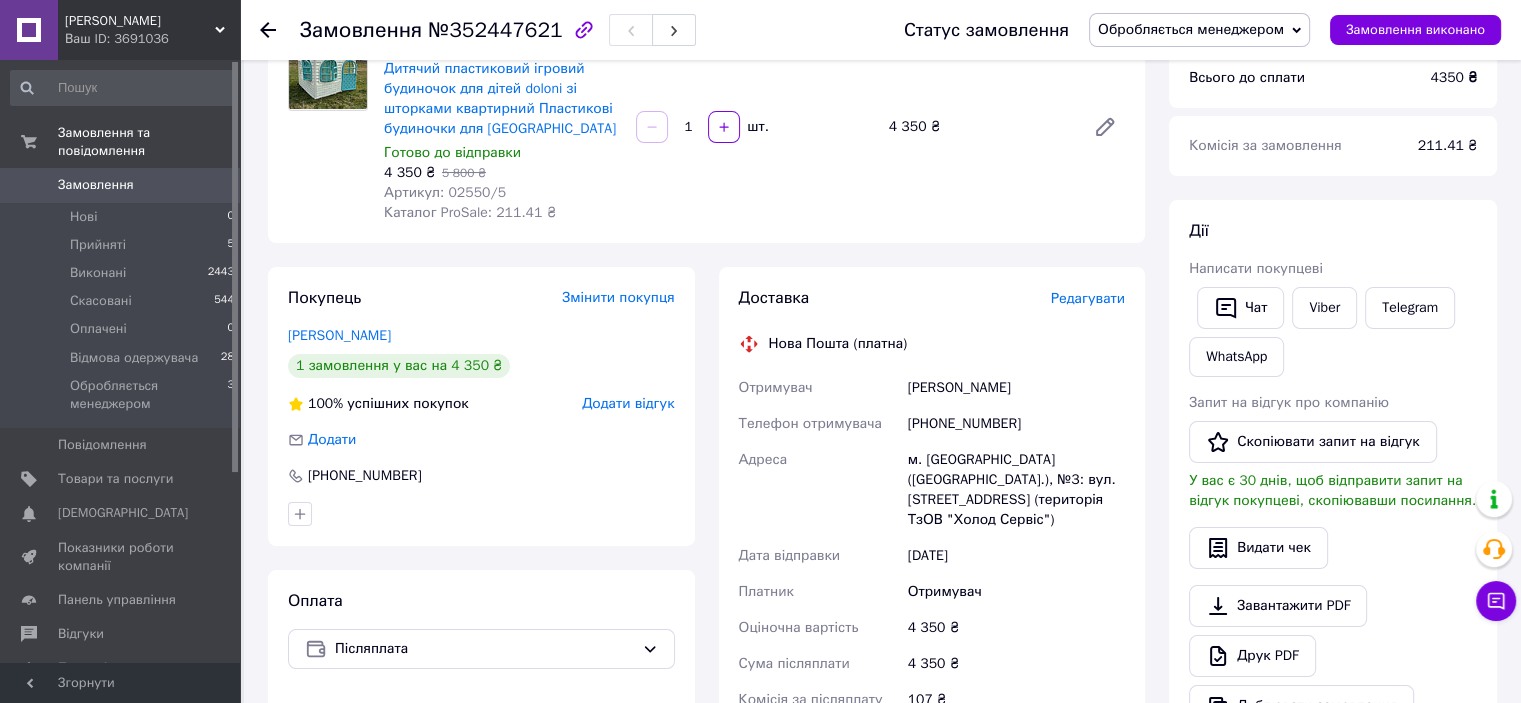 click on "м. [GEOGRAPHIC_DATA] ([GEOGRAPHIC_DATA].), №3: вул. [STREET_ADDRESS] (територія ТзОВ "Холод Сервіс")" at bounding box center [1016, 490] 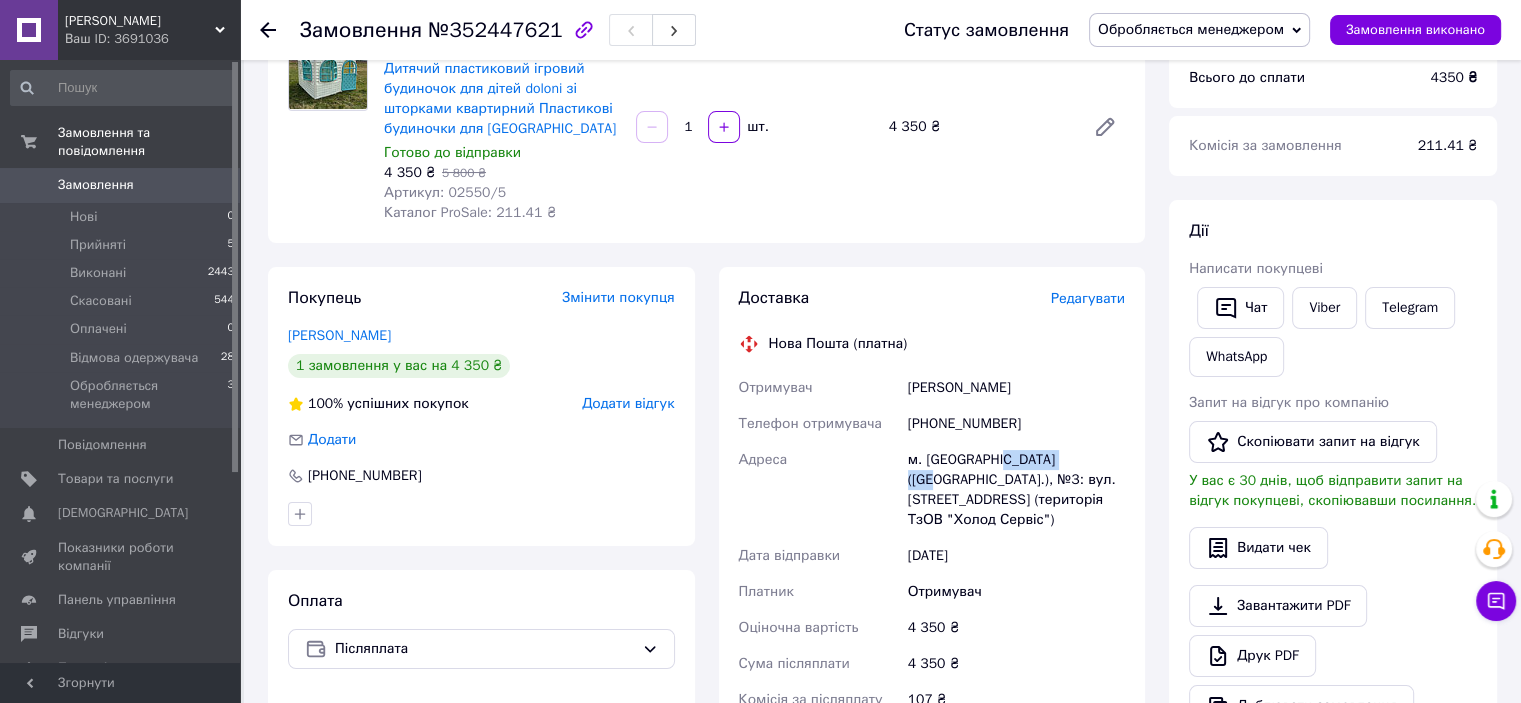 click on "м. [GEOGRAPHIC_DATA] ([GEOGRAPHIC_DATA].), №3: вул. [STREET_ADDRESS] (територія ТзОВ "Холод Сервіс")" at bounding box center [1016, 490] 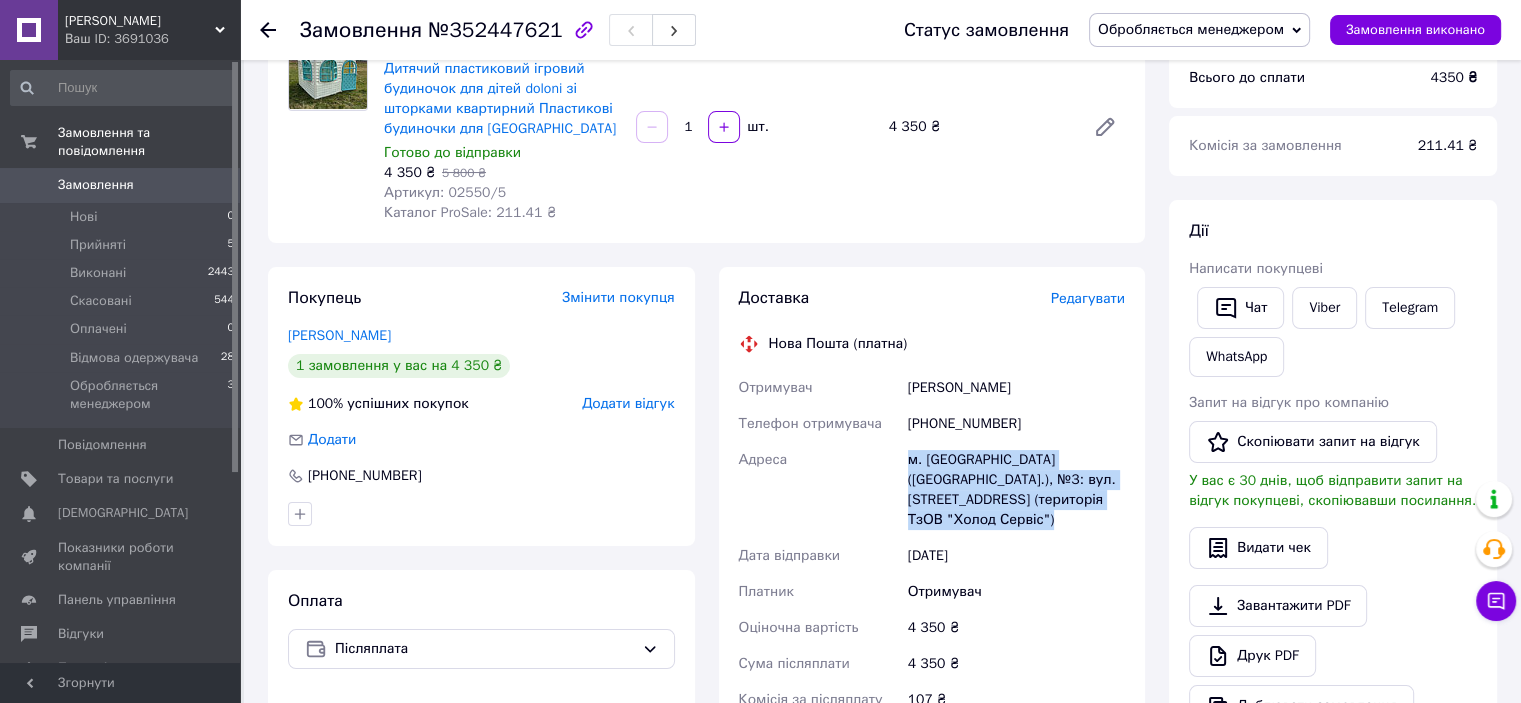 click on "м. [GEOGRAPHIC_DATA] ([GEOGRAPHIC_DATA].), №3: вул. [STREET_ADDRESS] (територія ТзОВ "Холод Сервіс")" at bounding box center (1016, 490) 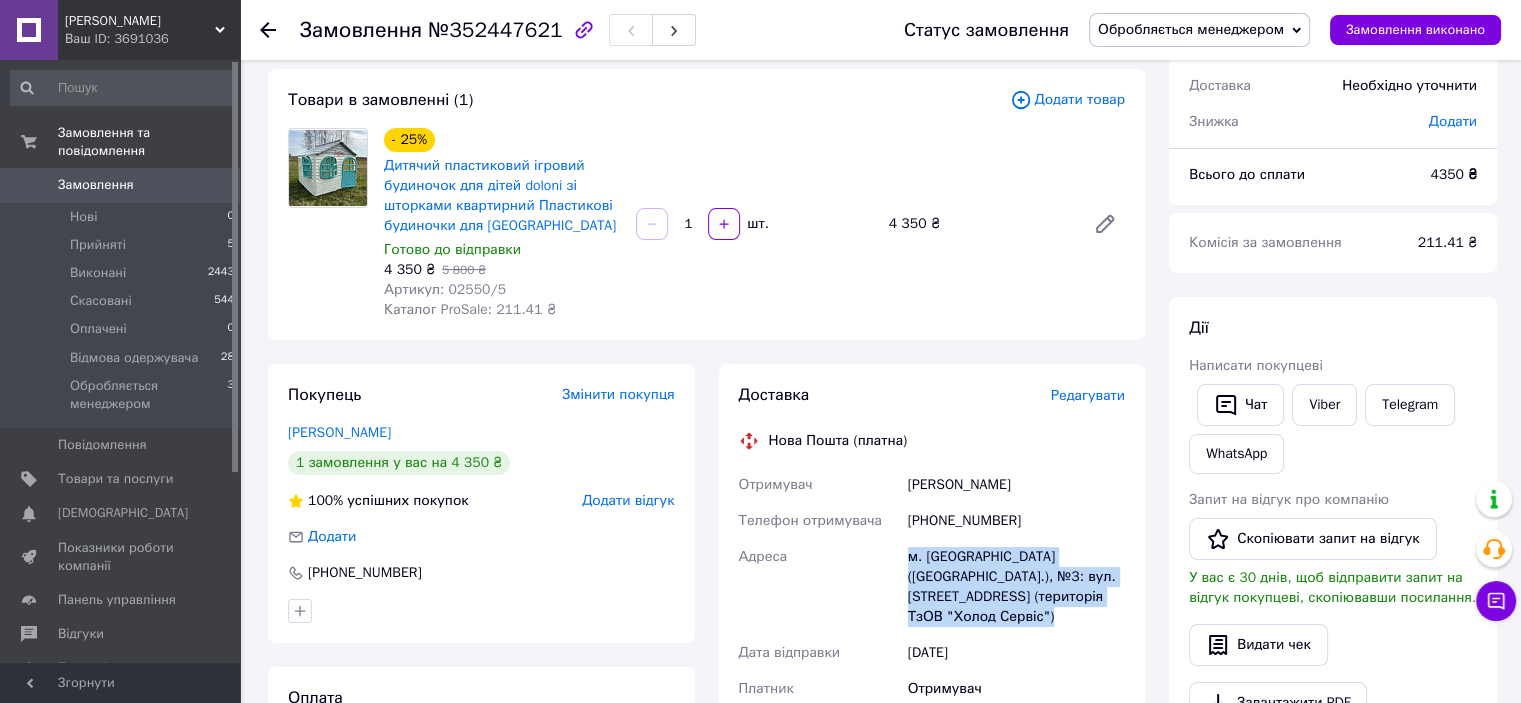 scroll, scrollTop: 0, scrollLeft: 0, axis: both 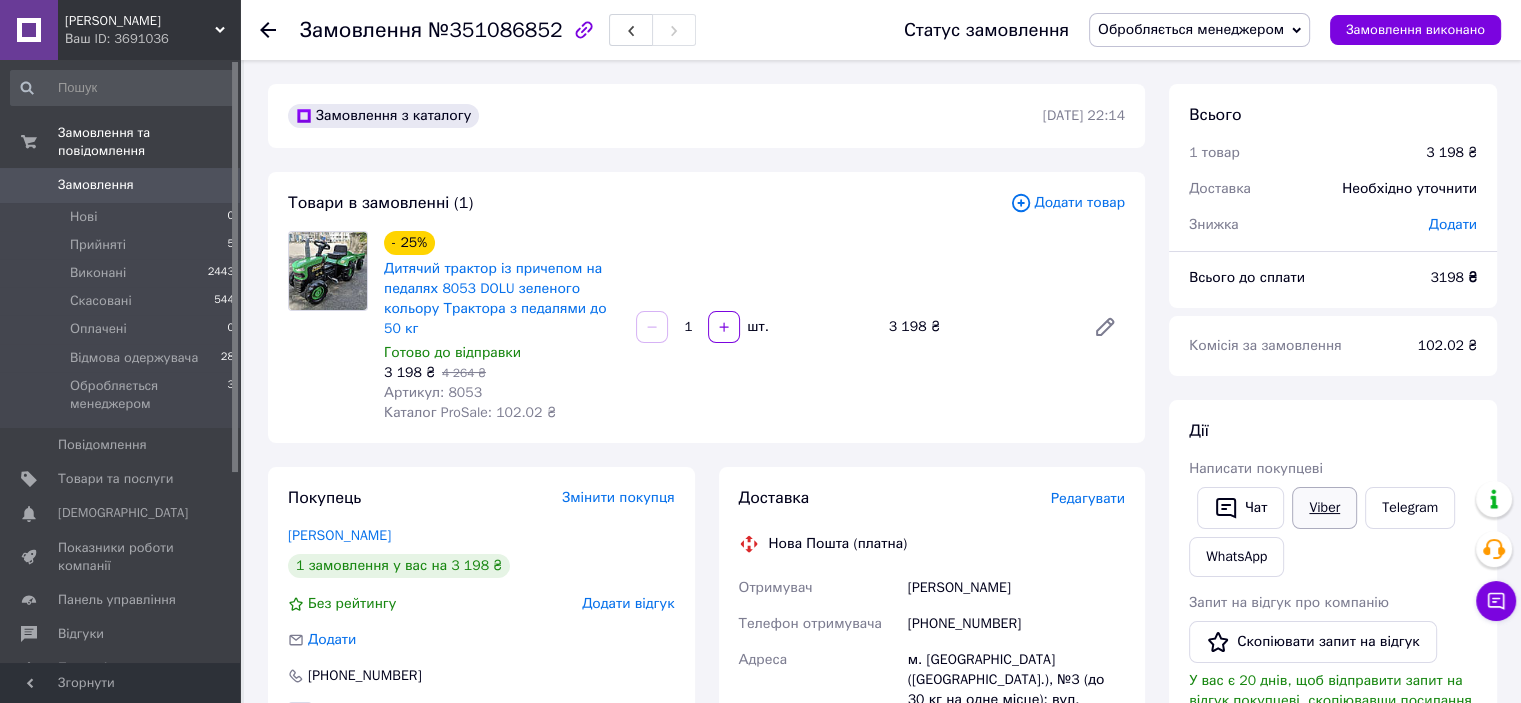 click on "Viber" at bounding box center [1324, 508] 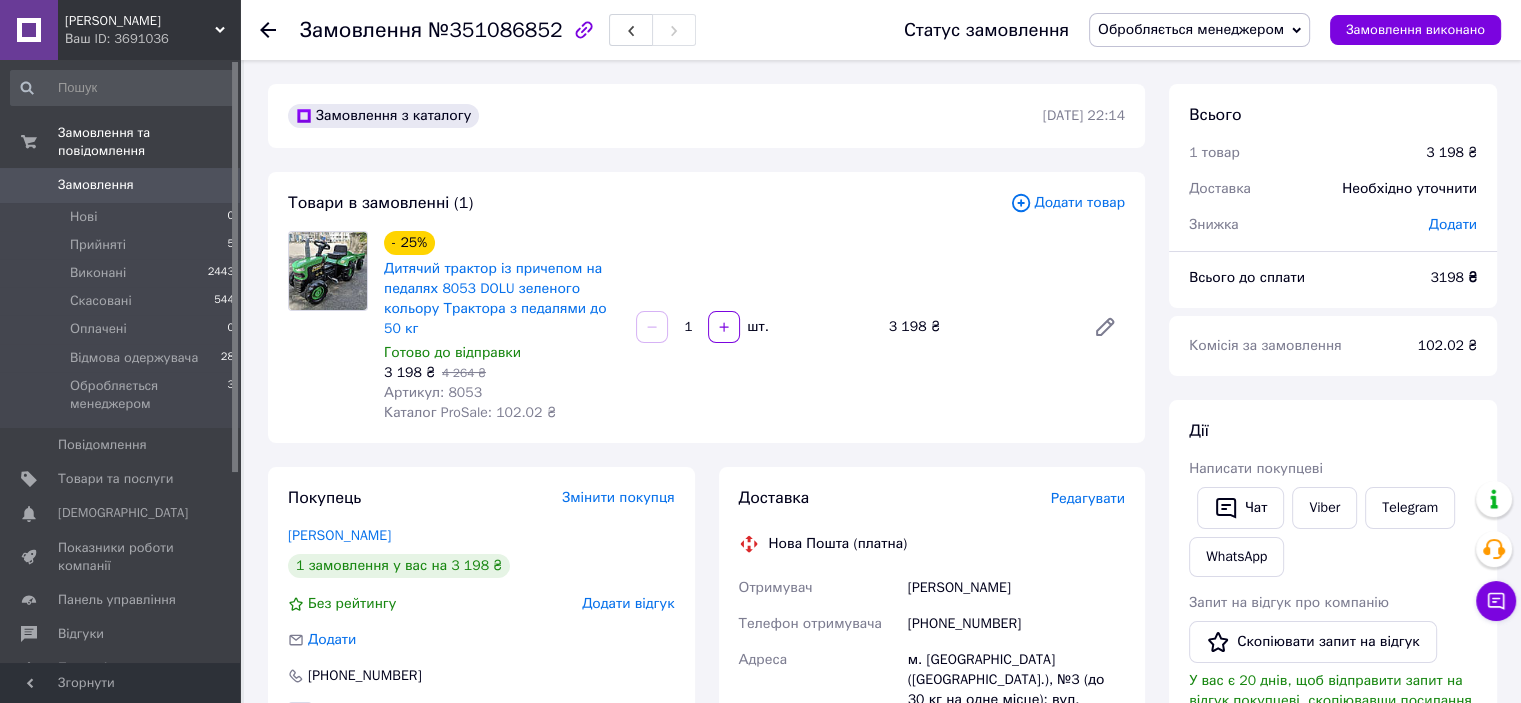 click 